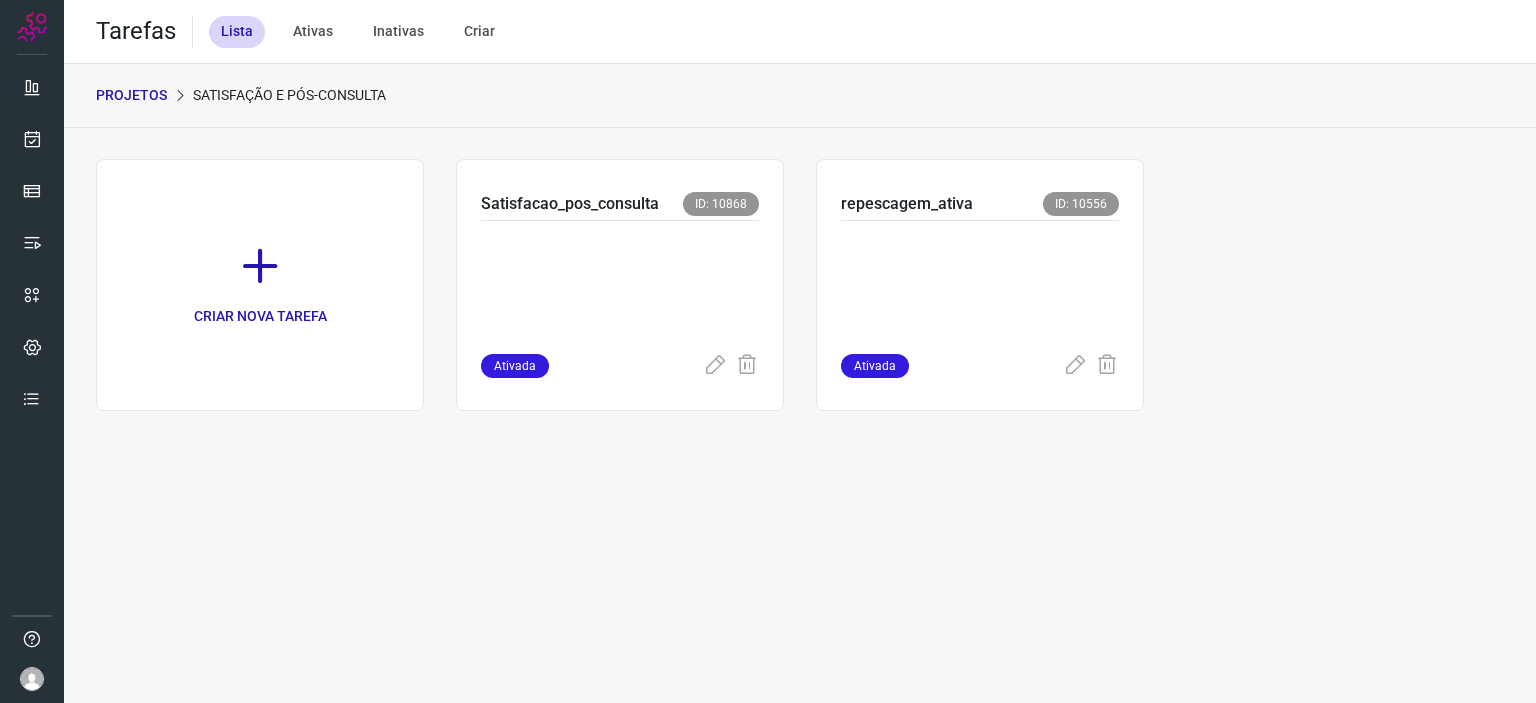 scroll, scrollTop: 0, scrollLeft: 0, axis: both 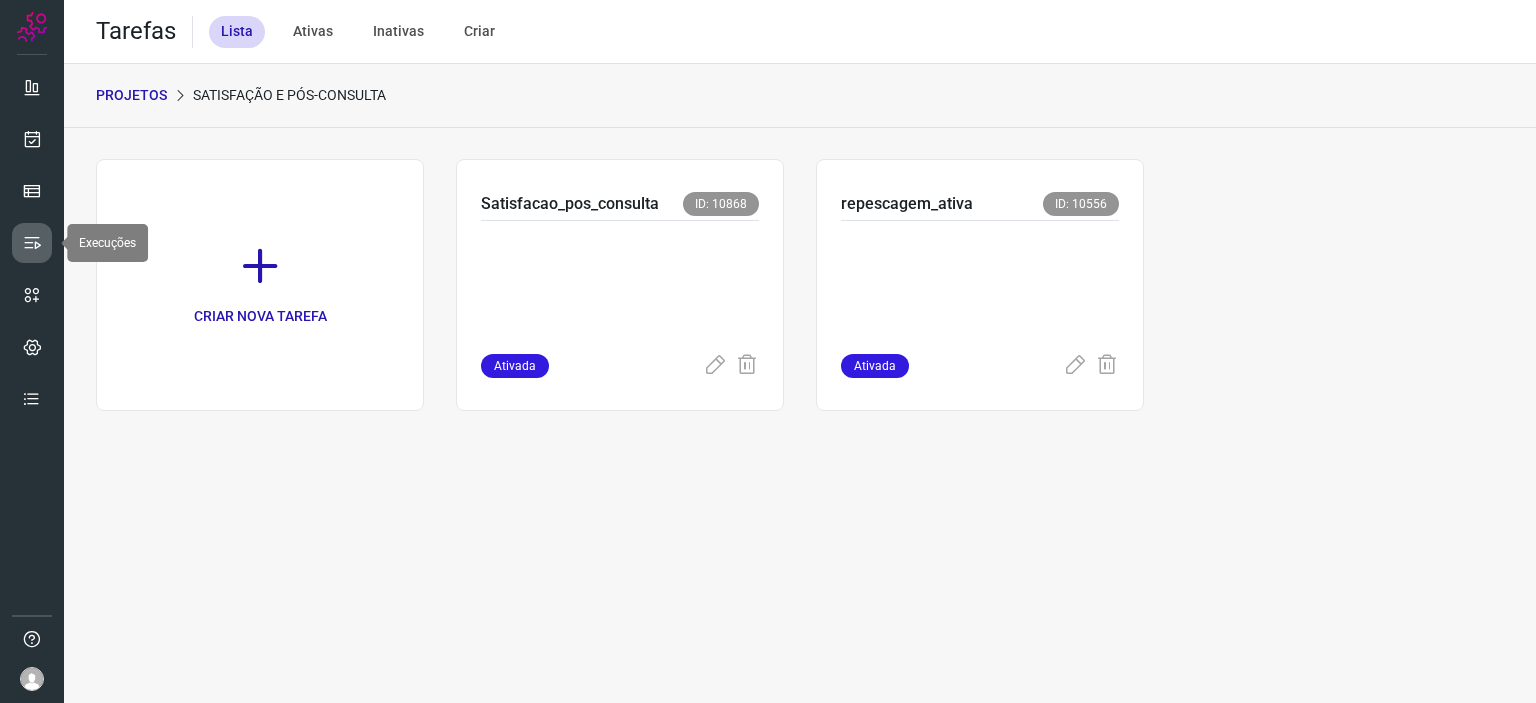 click at bounding box center (32, 243) 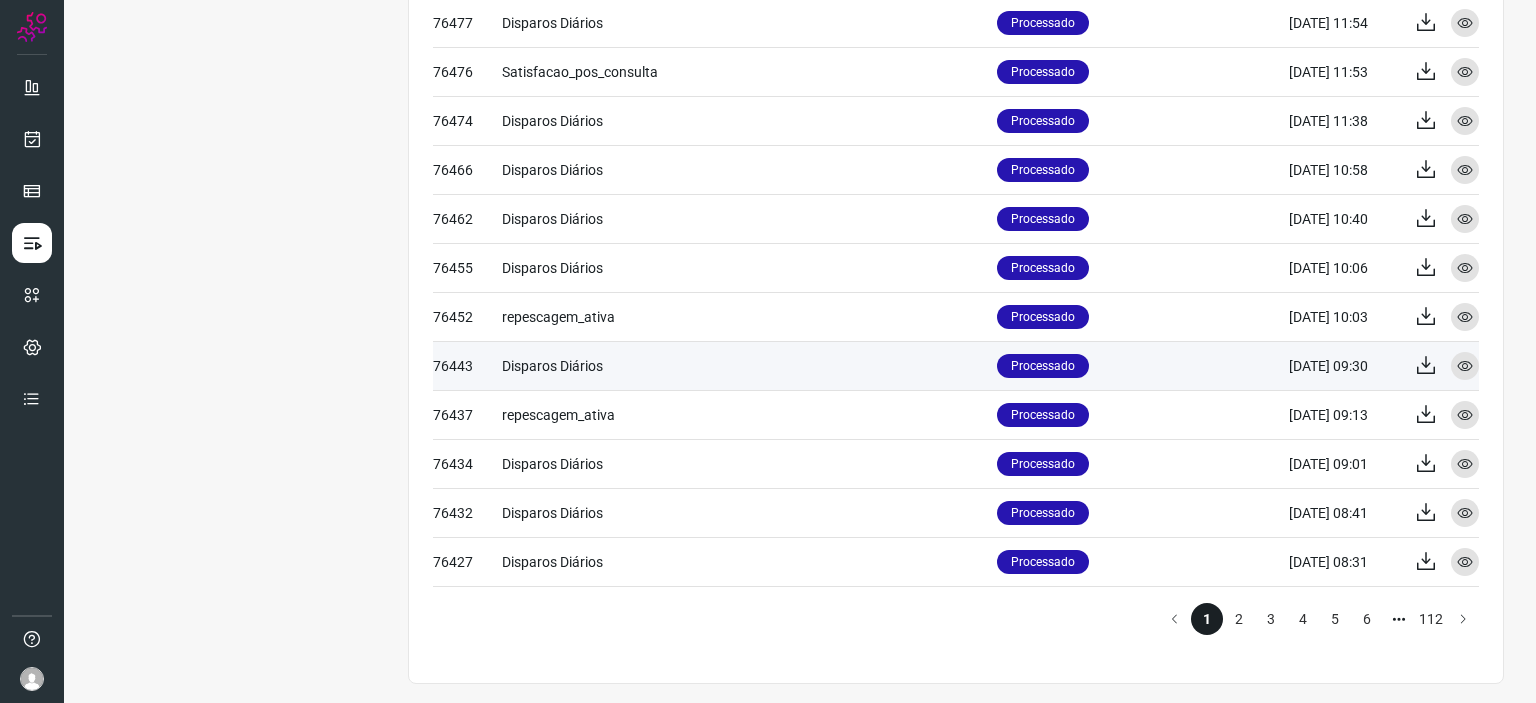 scroll, scrollTop: 116, scrollLeft: 0, axis: vertical 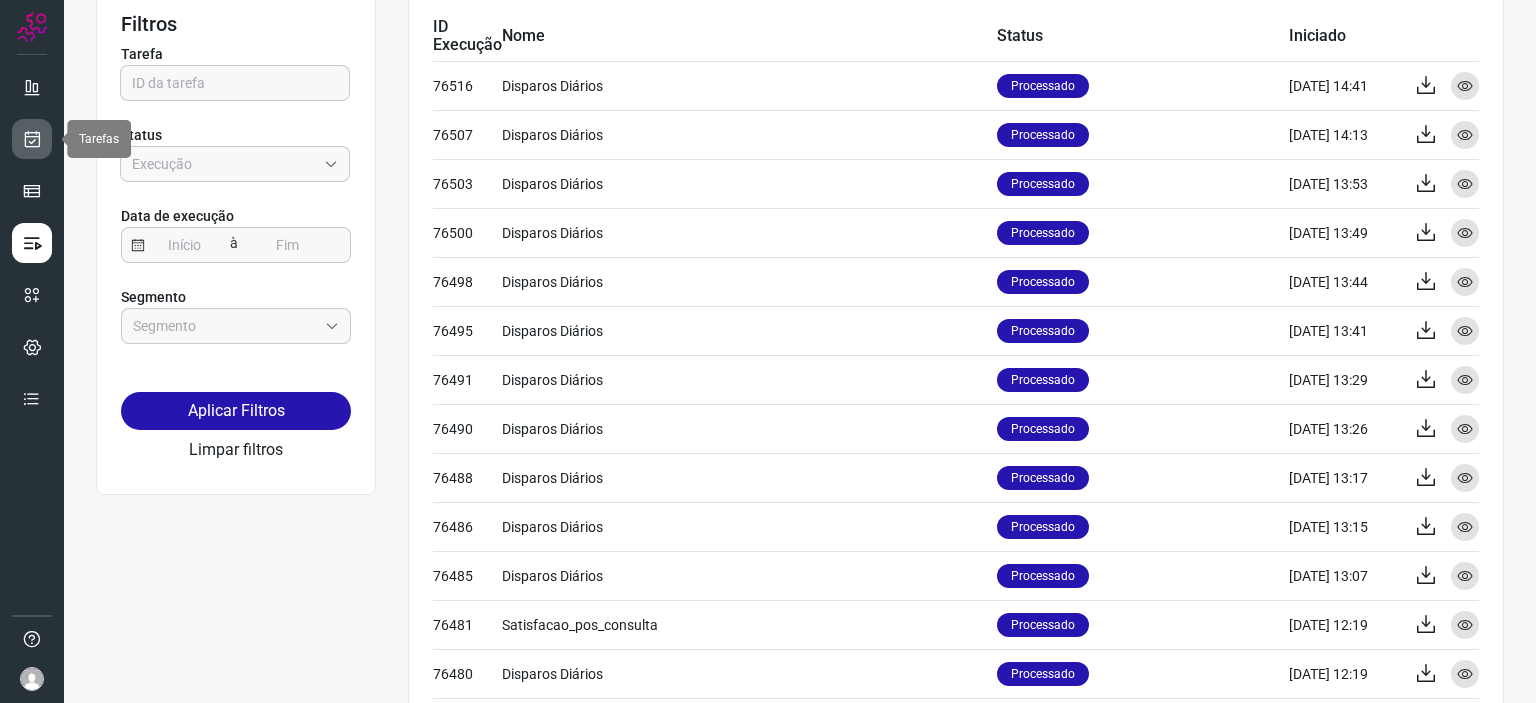 click at bounding box center [32, 139] 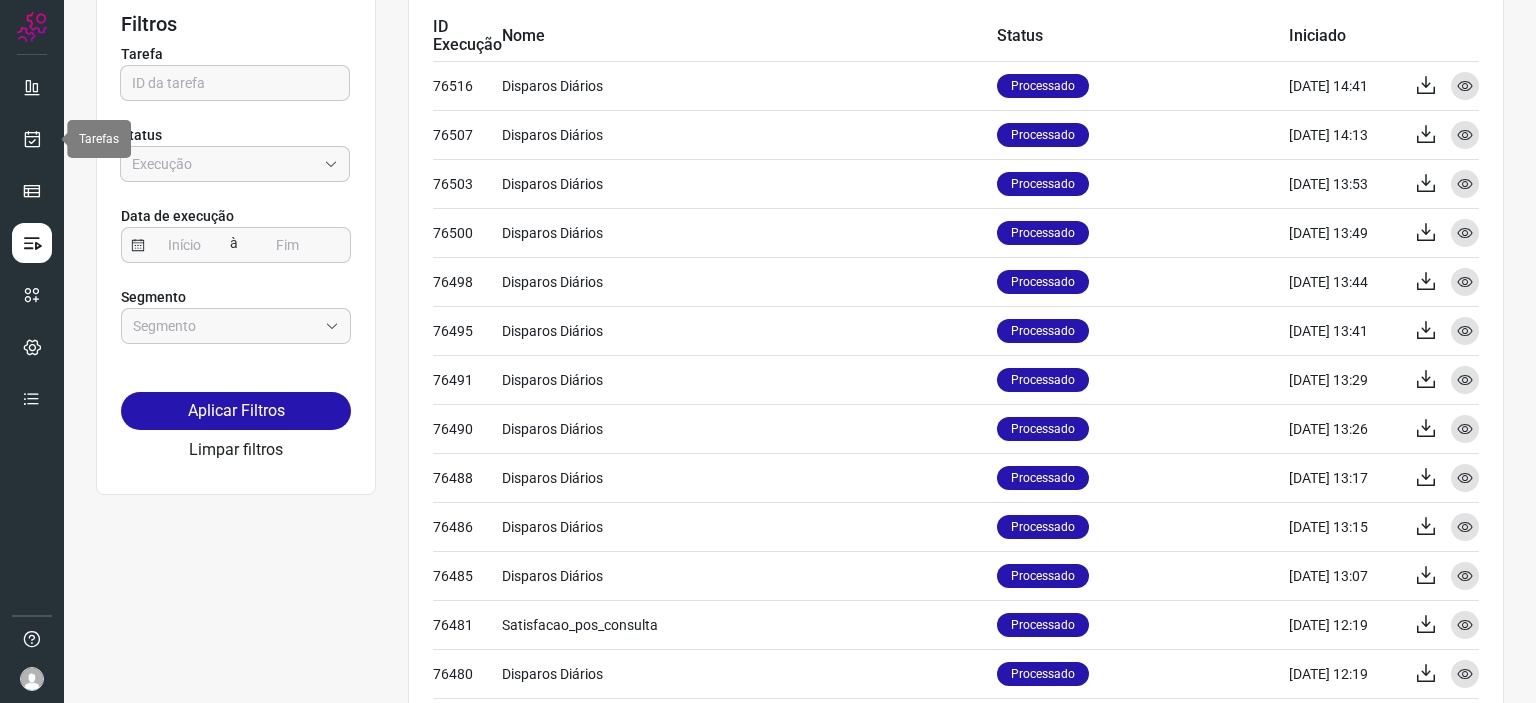 scroll, scrollTop: 0, scrollLeft: 0, axis: both 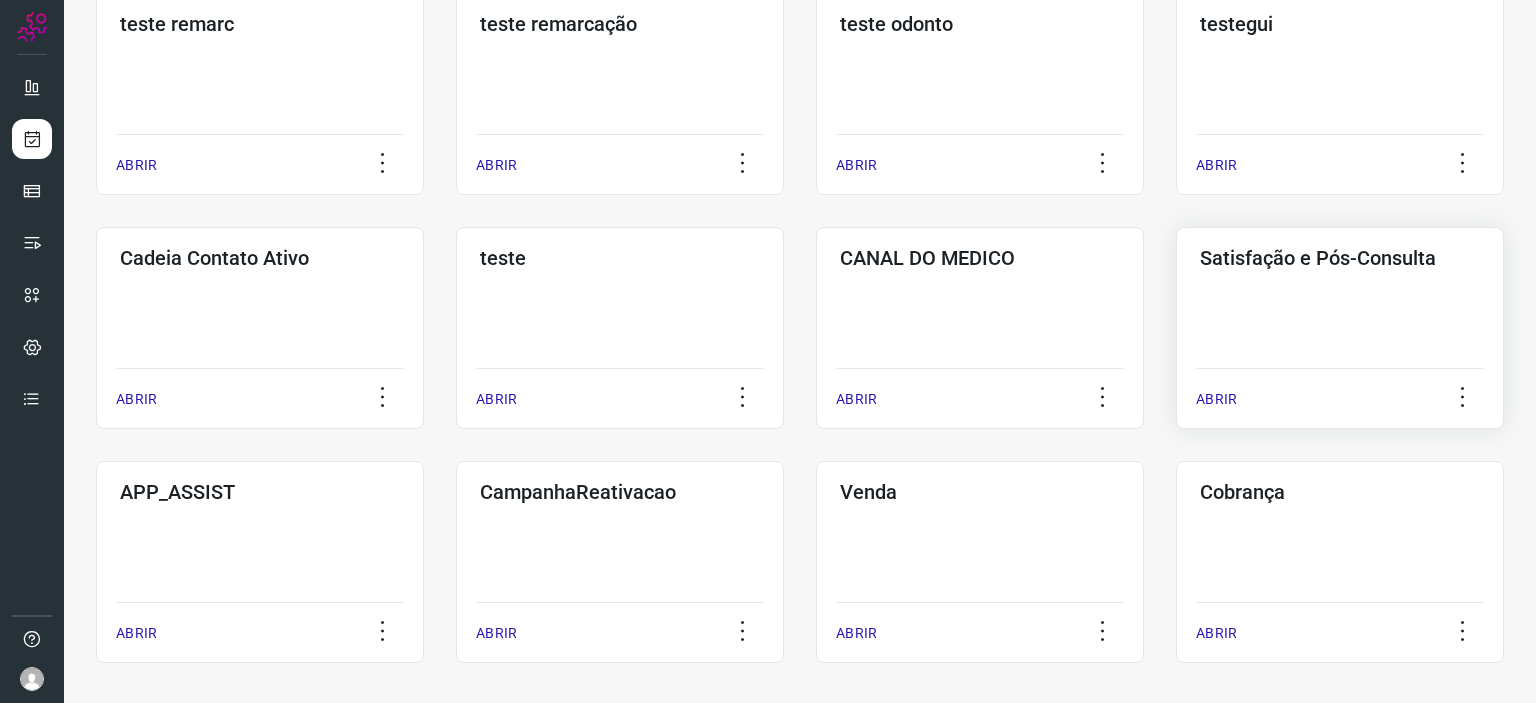 click on "Satisfação e Pós-Consulta  ABRIR" 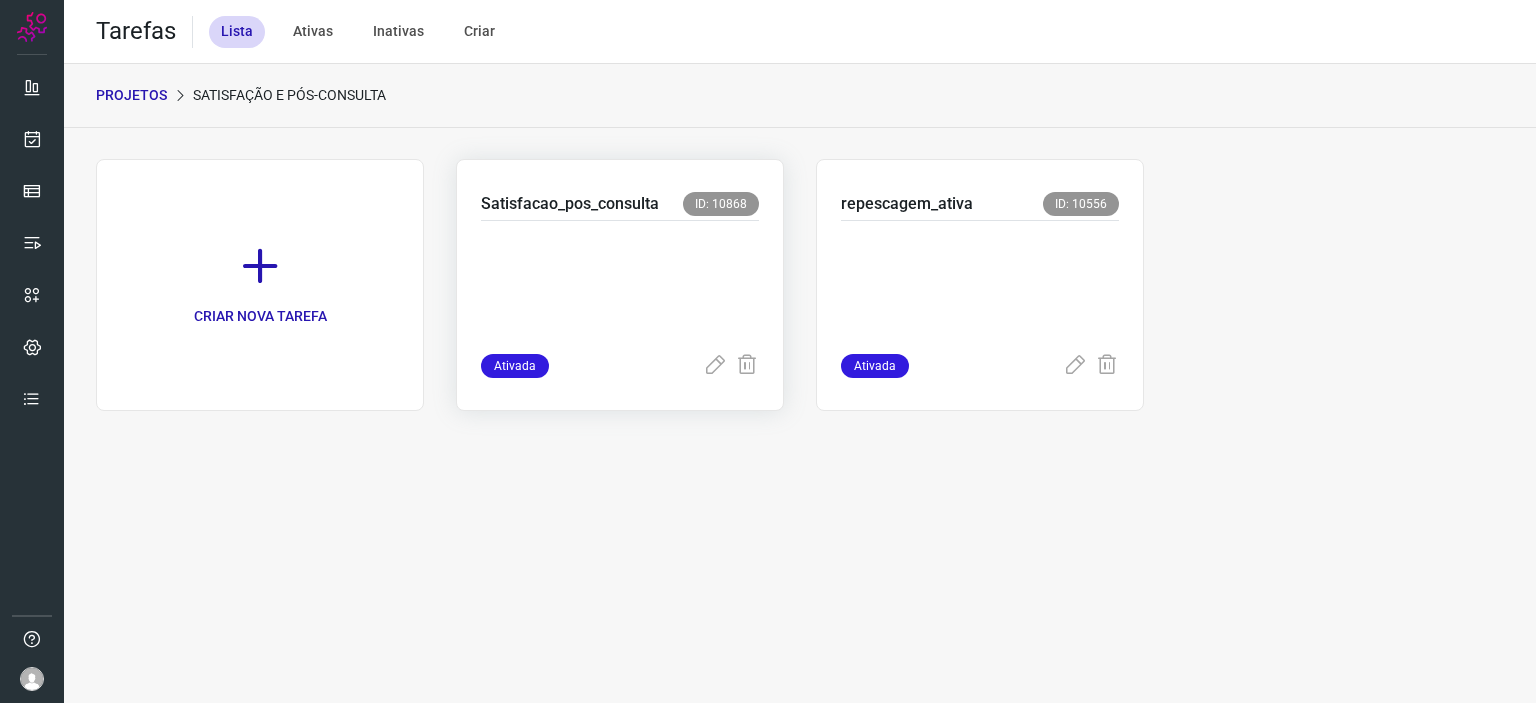 scroll, scrollTop: 0, scrollLeft: 0, axis: both 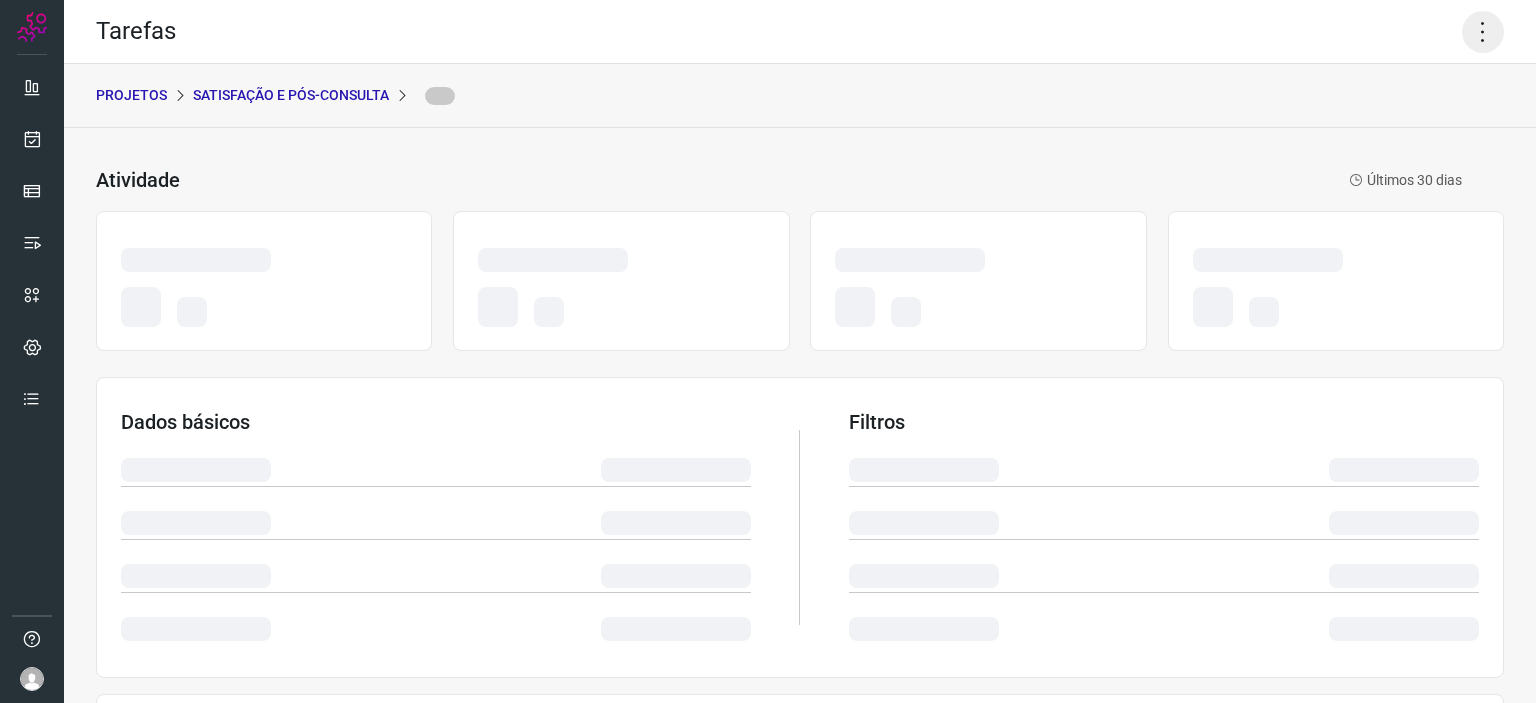 click 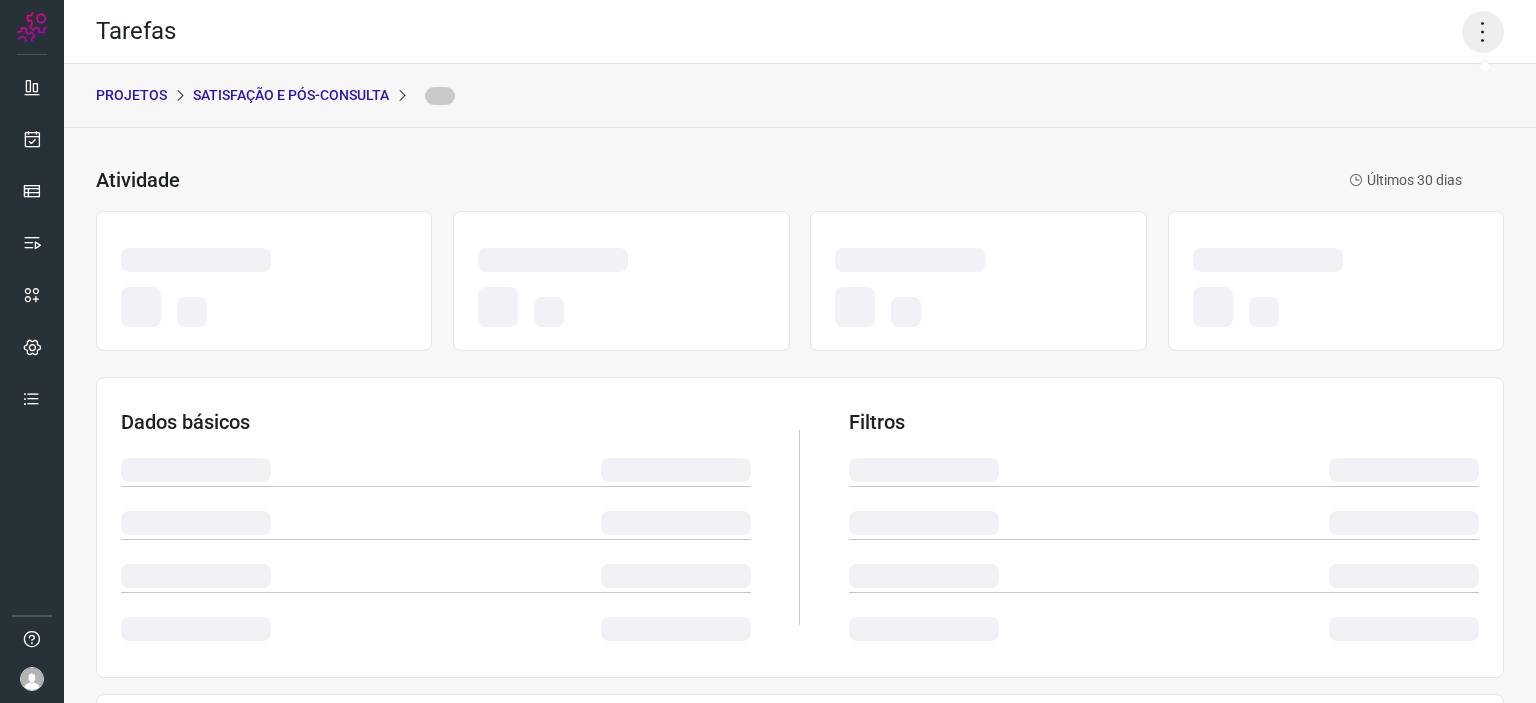 click 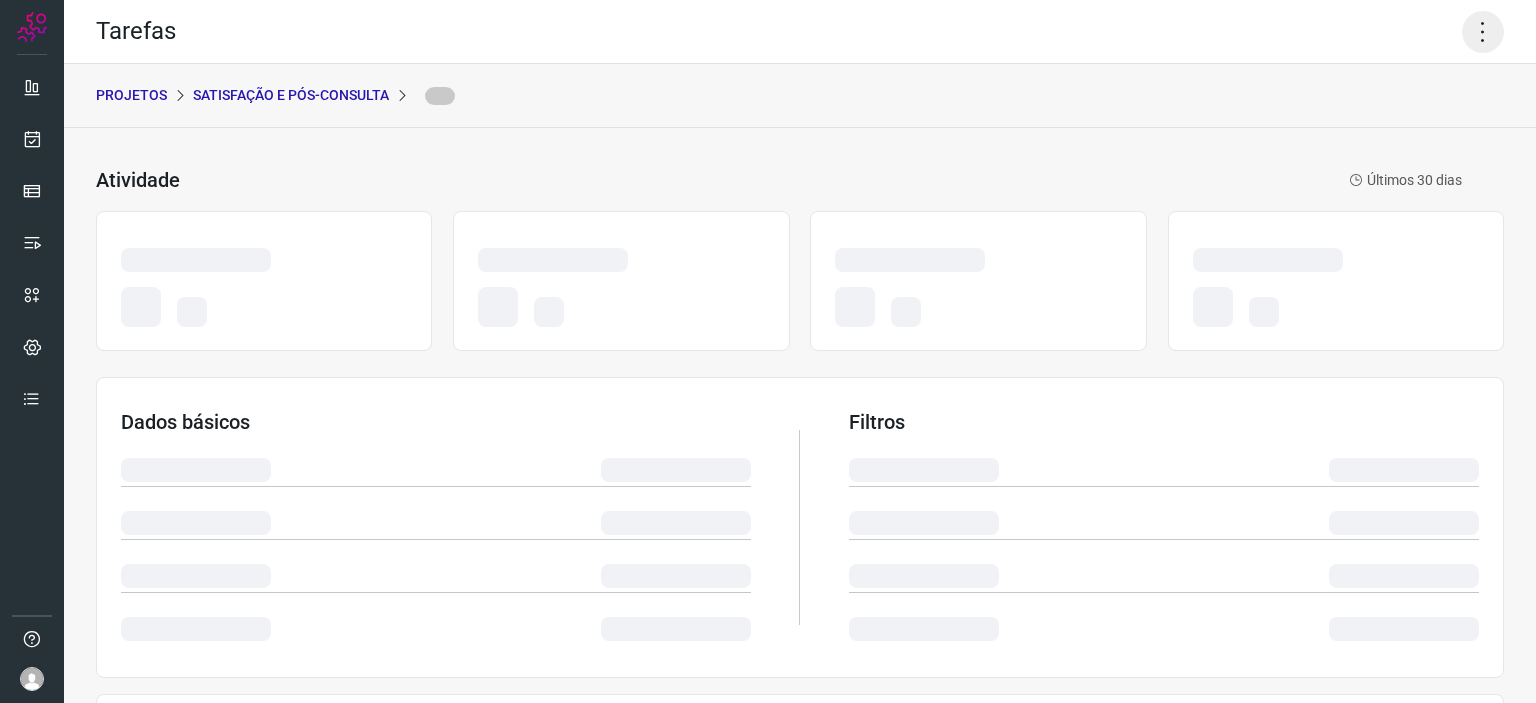 click 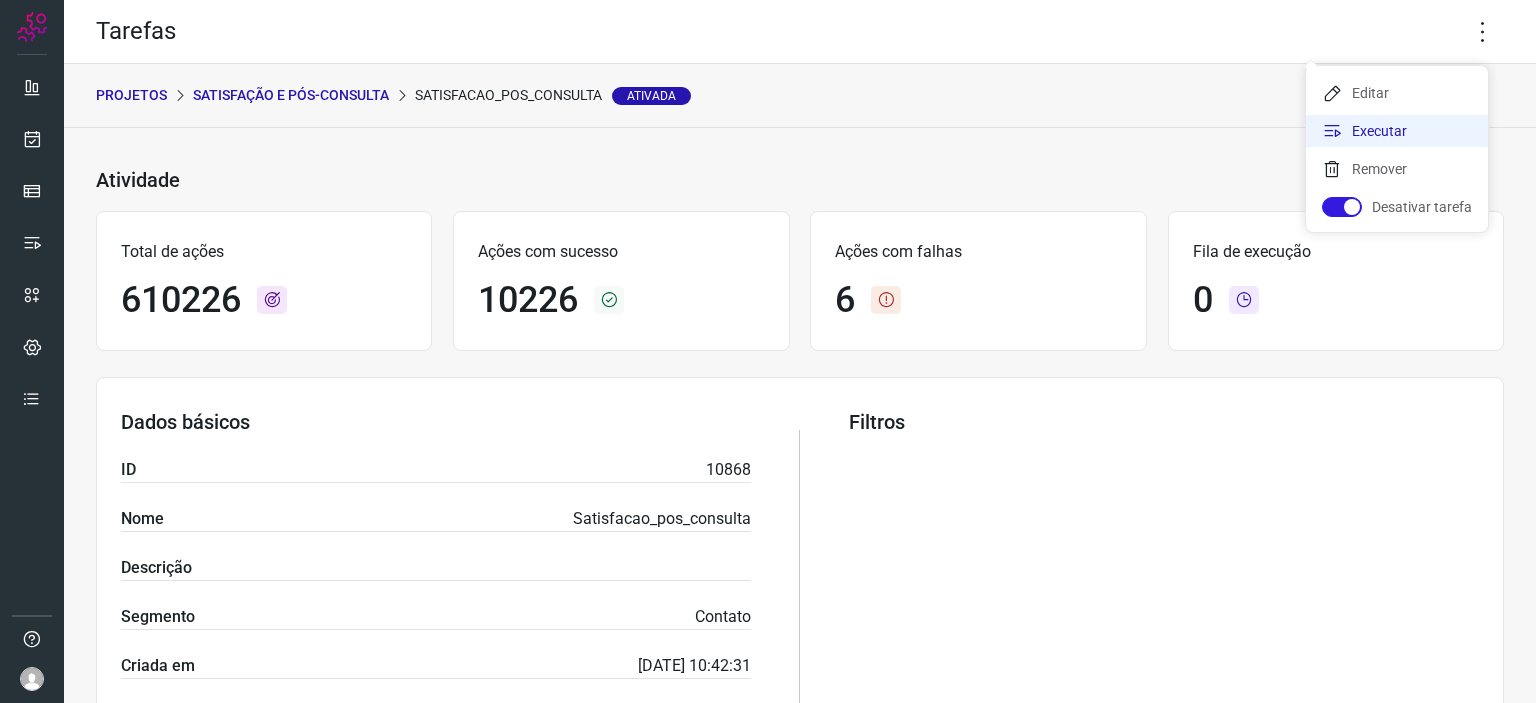 click on "Executar" 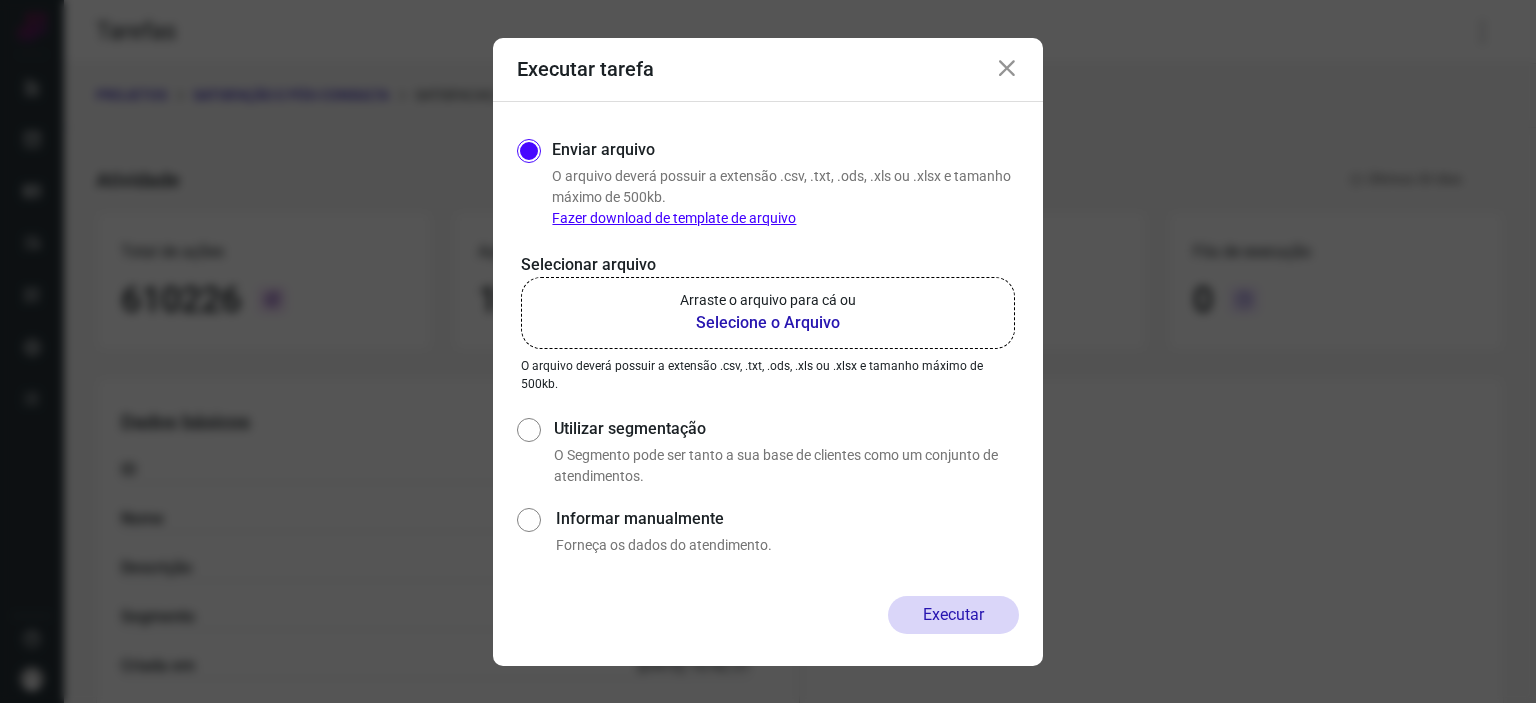 click on "Arraste o arquivo para cá ou Selecione o Arquivo" 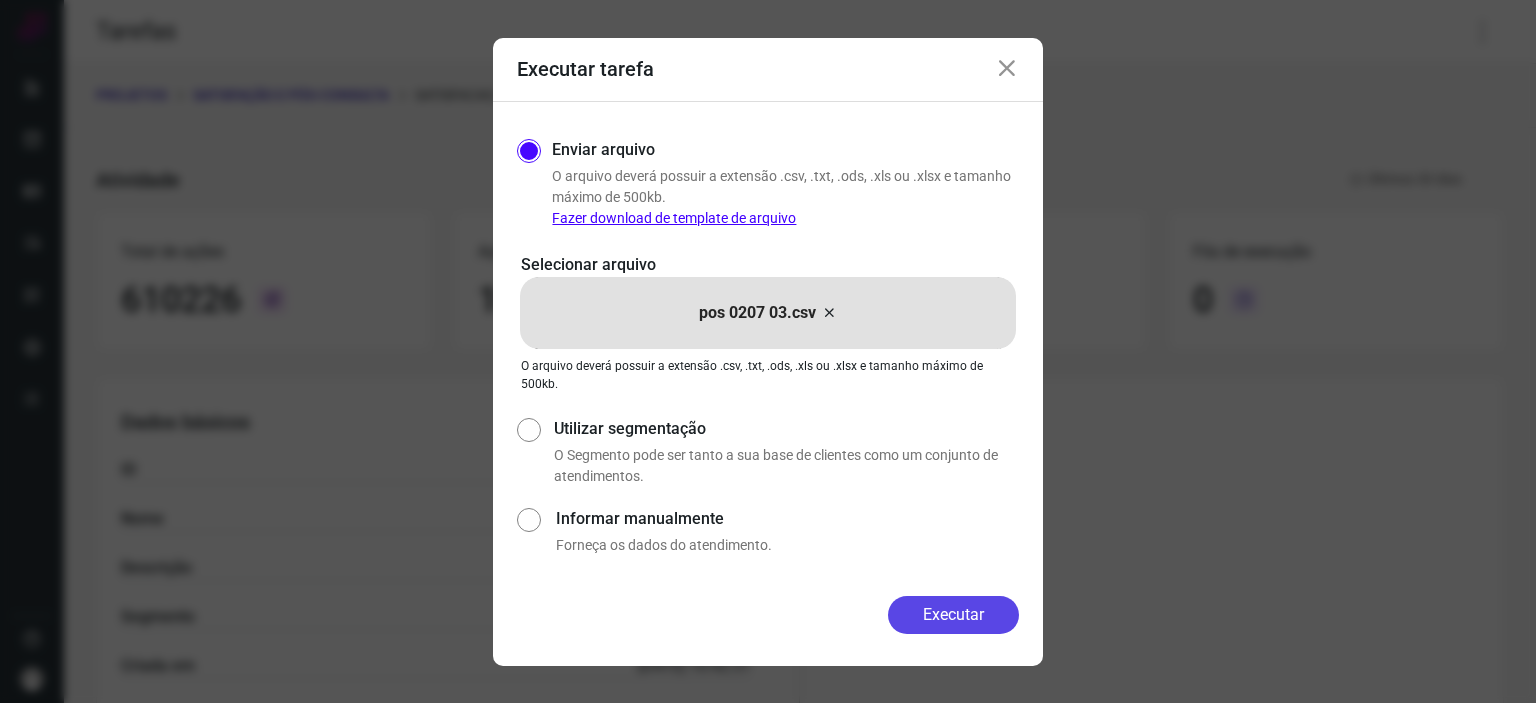 click on "Executar" at bounding box center [953, 615] 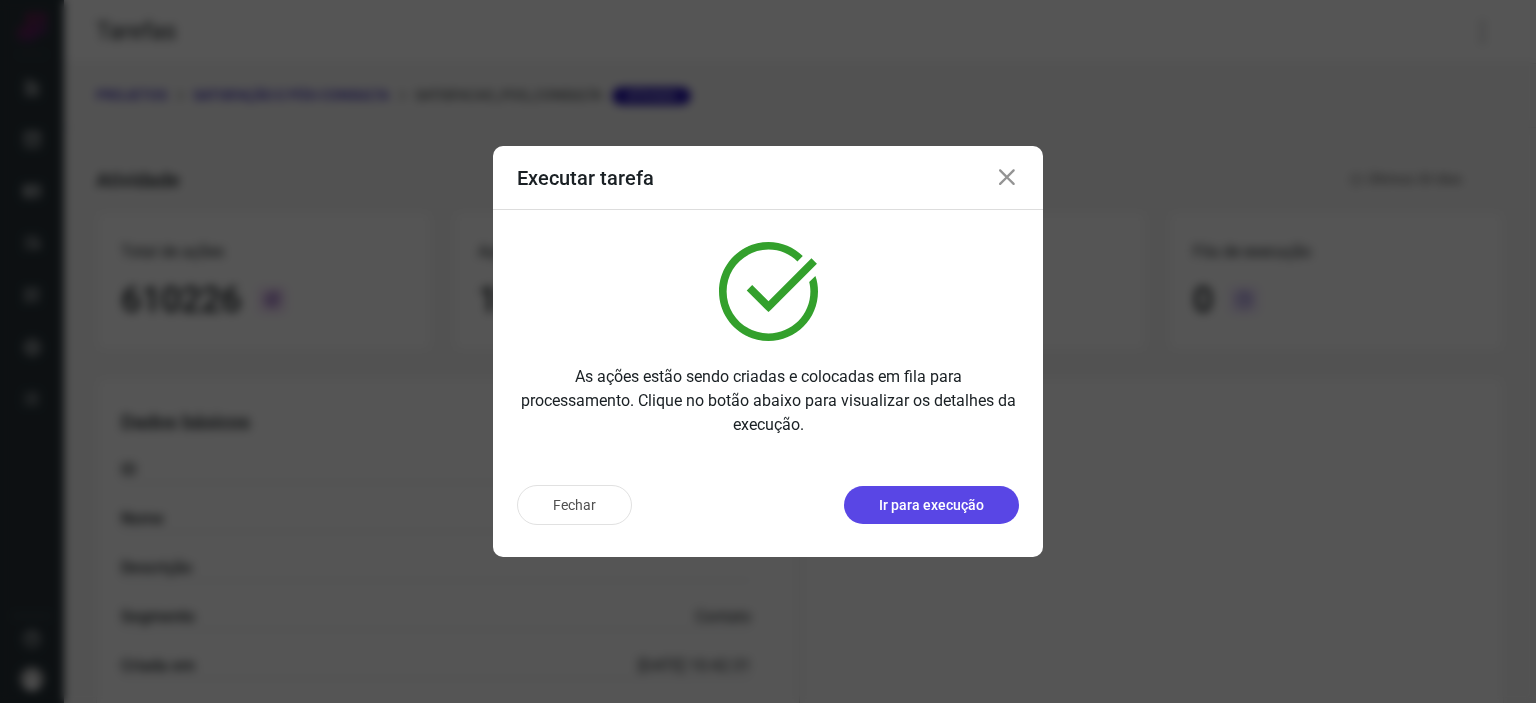 click on "Ir para execução" at bounding box center [931, 505] 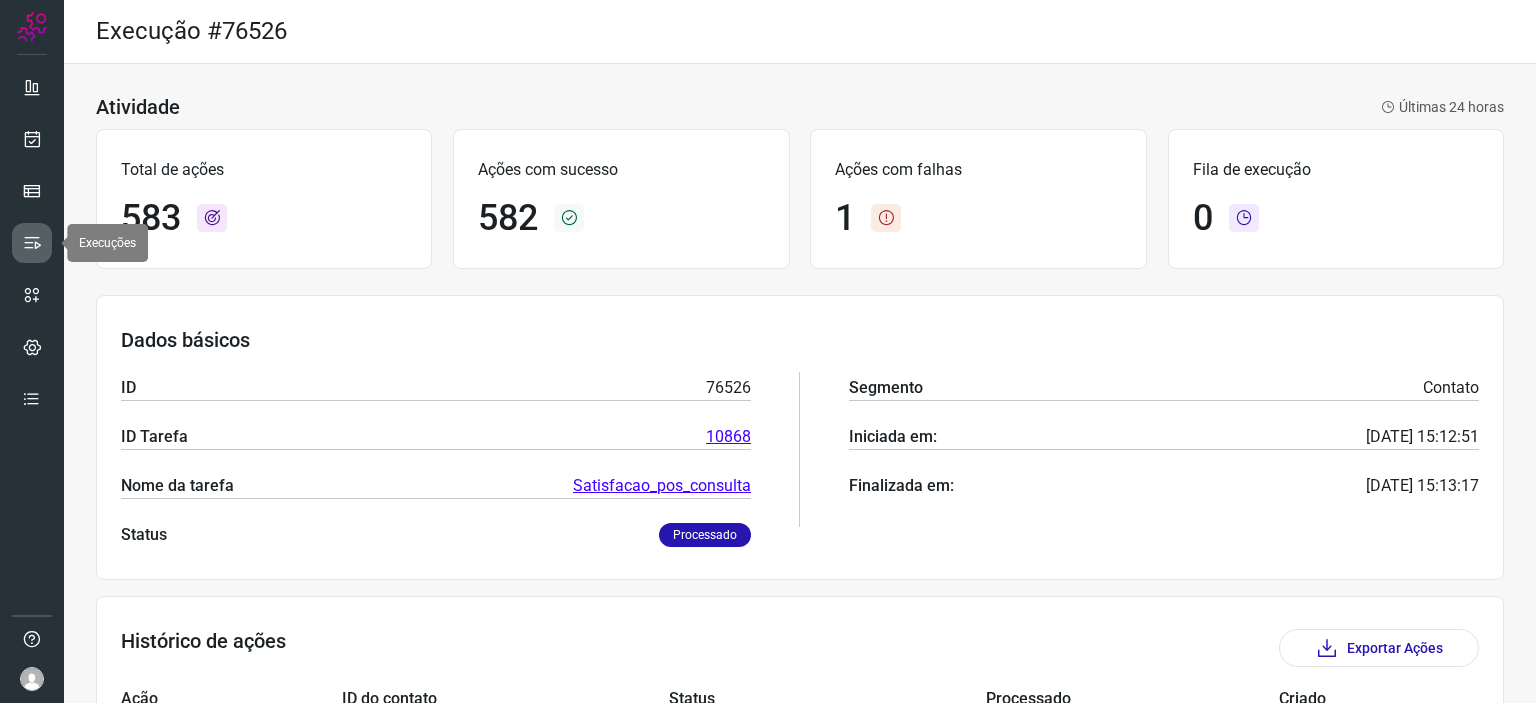 click at bounding box center (32, 243) 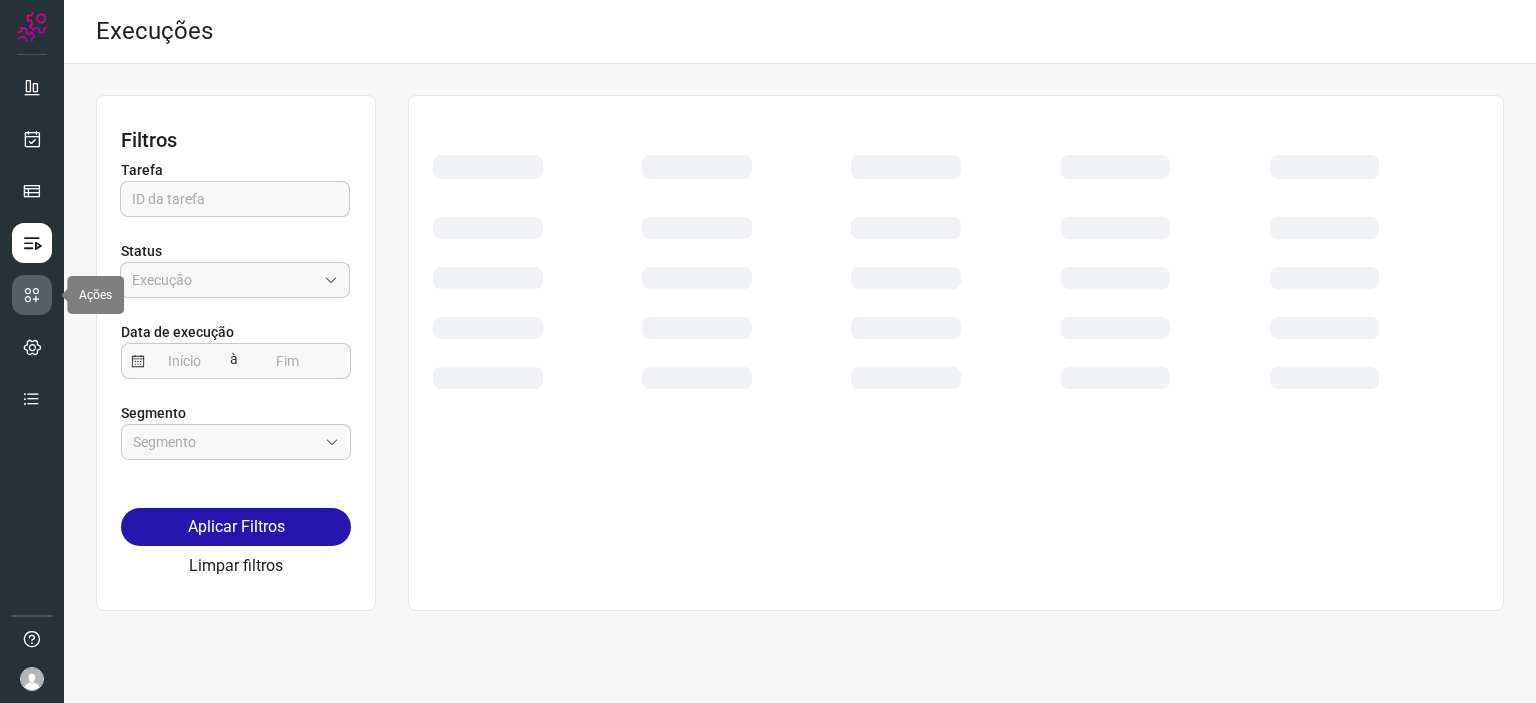 click at bounding box center (32, 295) 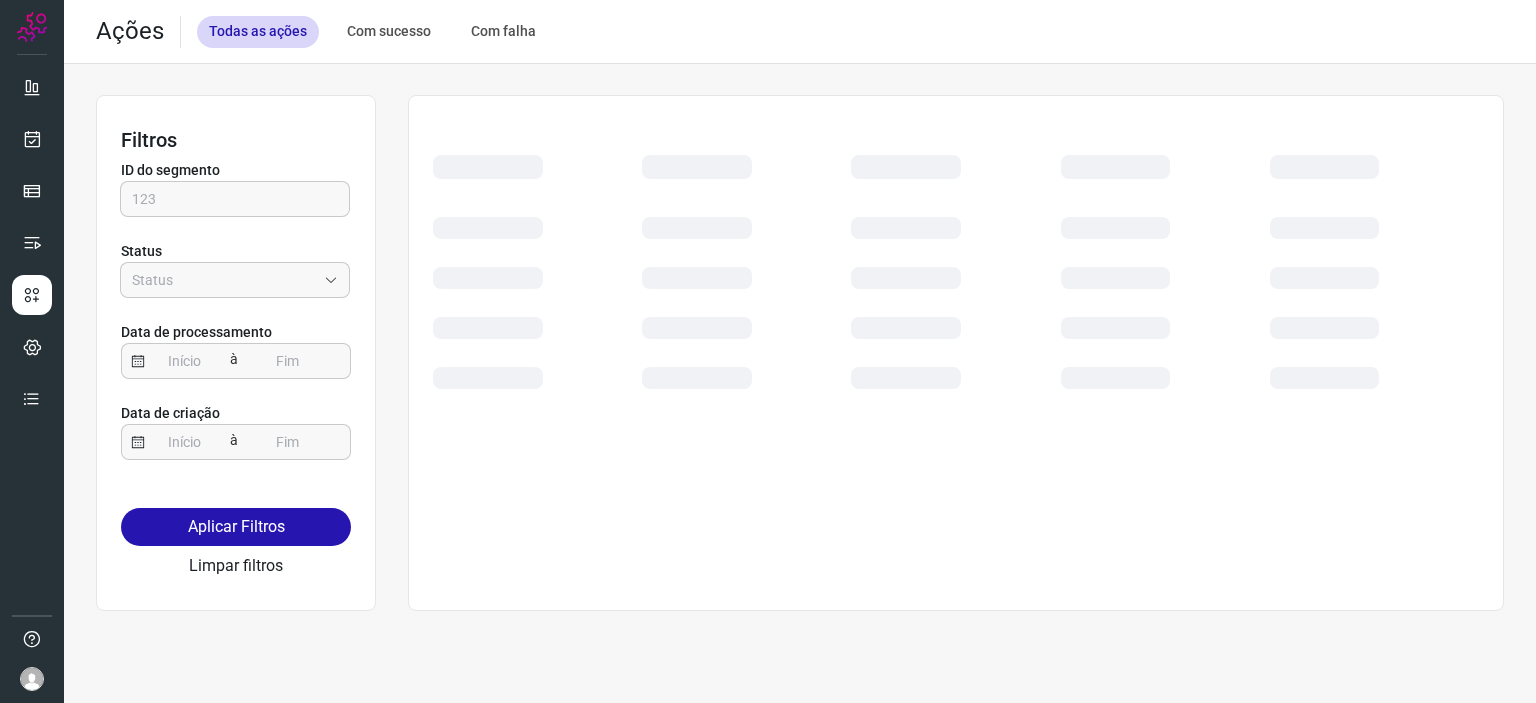 click at bounding box center [746, 169] 